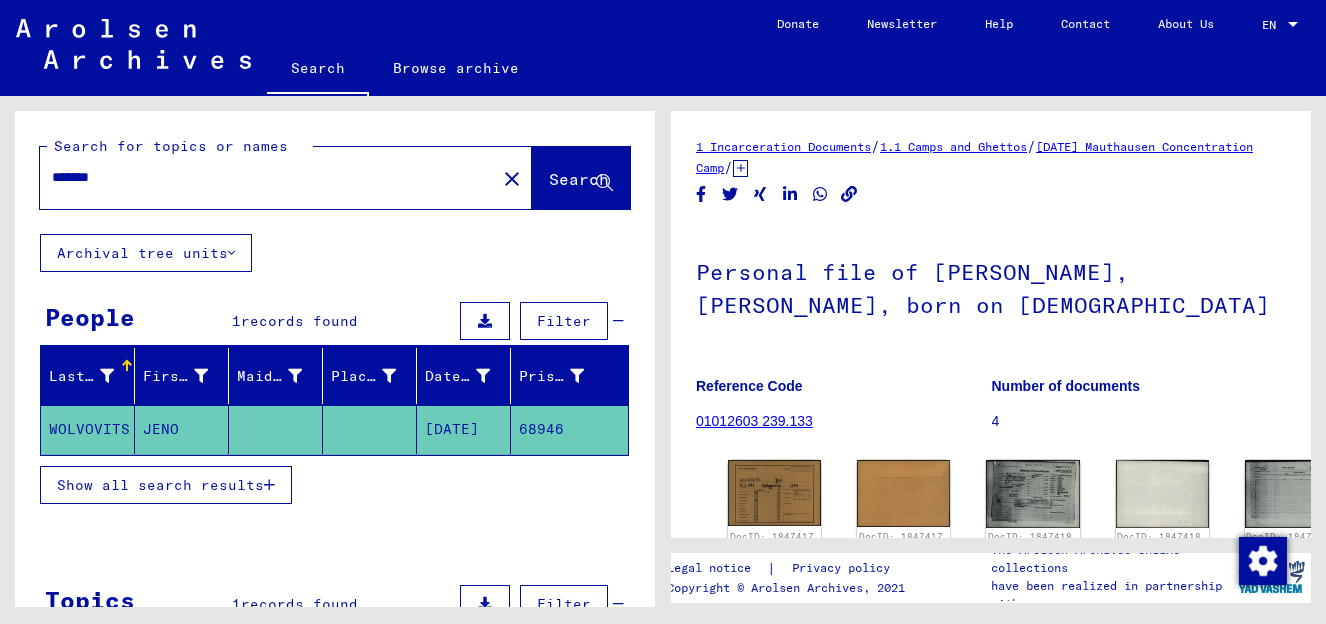 scroll, scrollTop: 0, scrollLeft: 0, axis: both 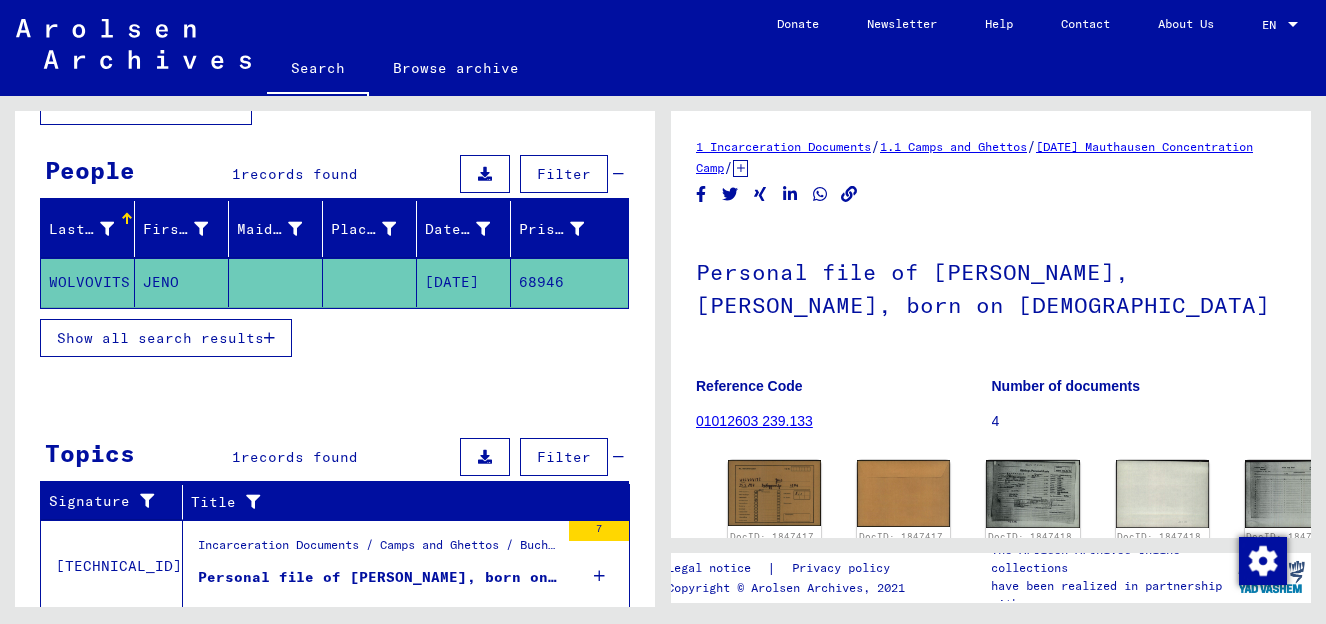 click on "Show all search results" at bounding box center [160, 338] 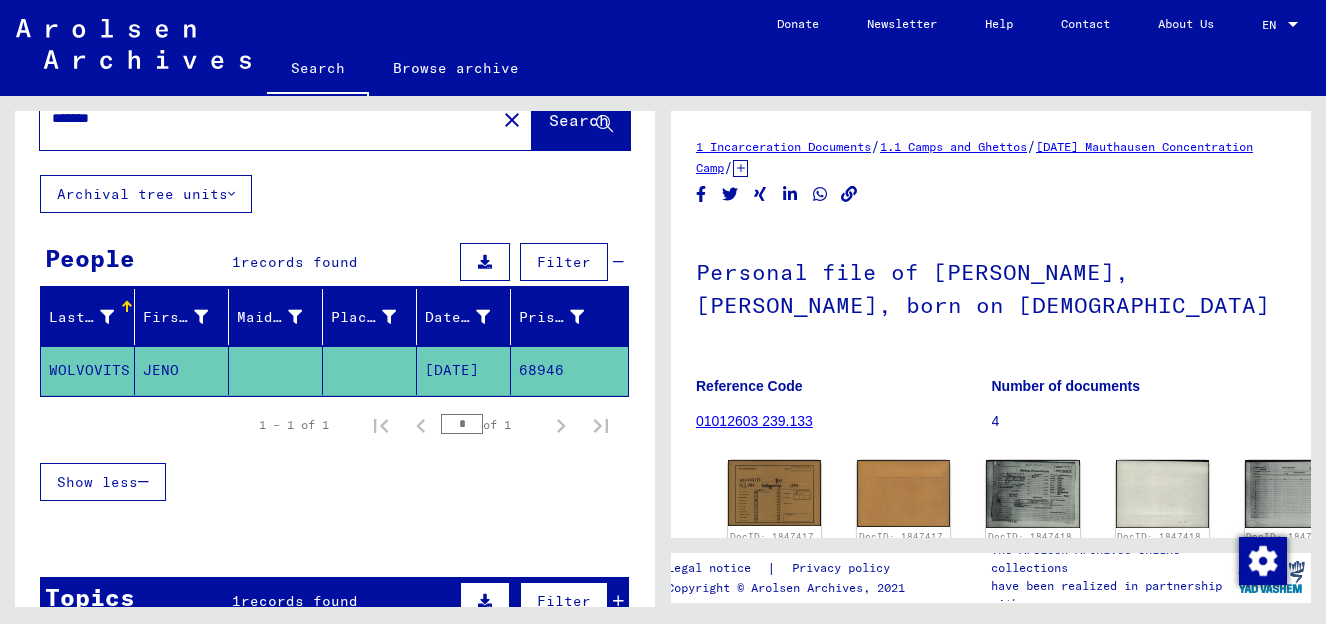scroll, scrollTop: 0, scrollLeft: 0, axis: both 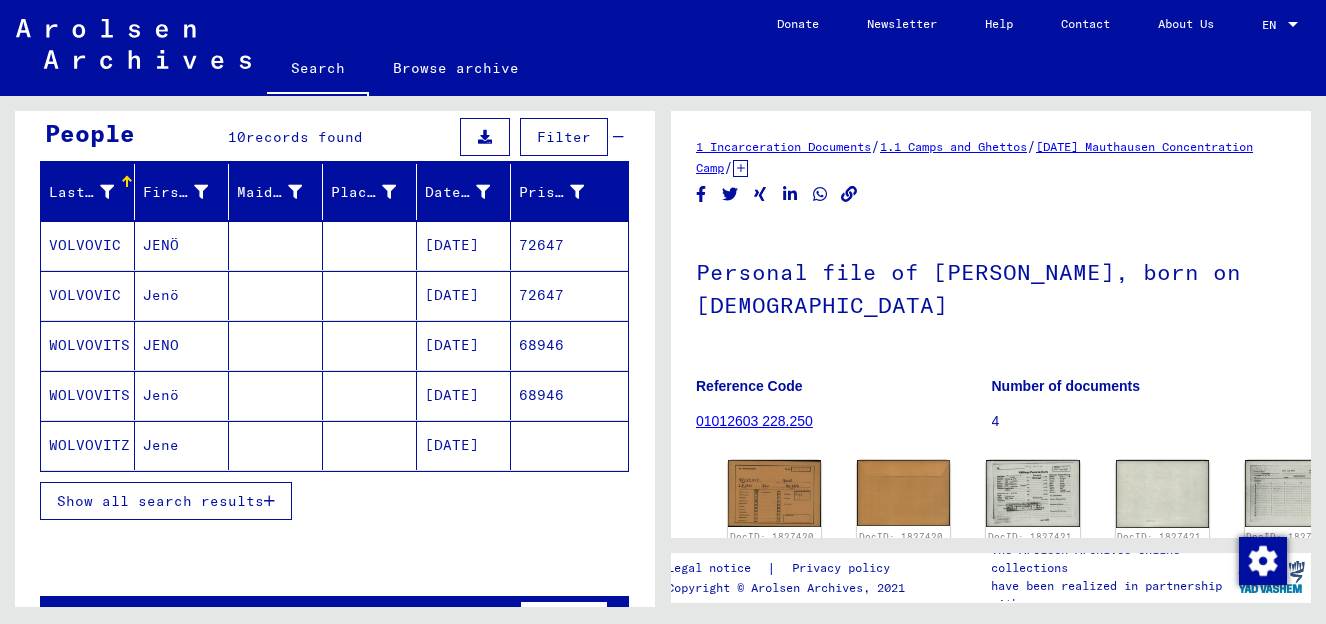 click at bounding box center (269, 501) 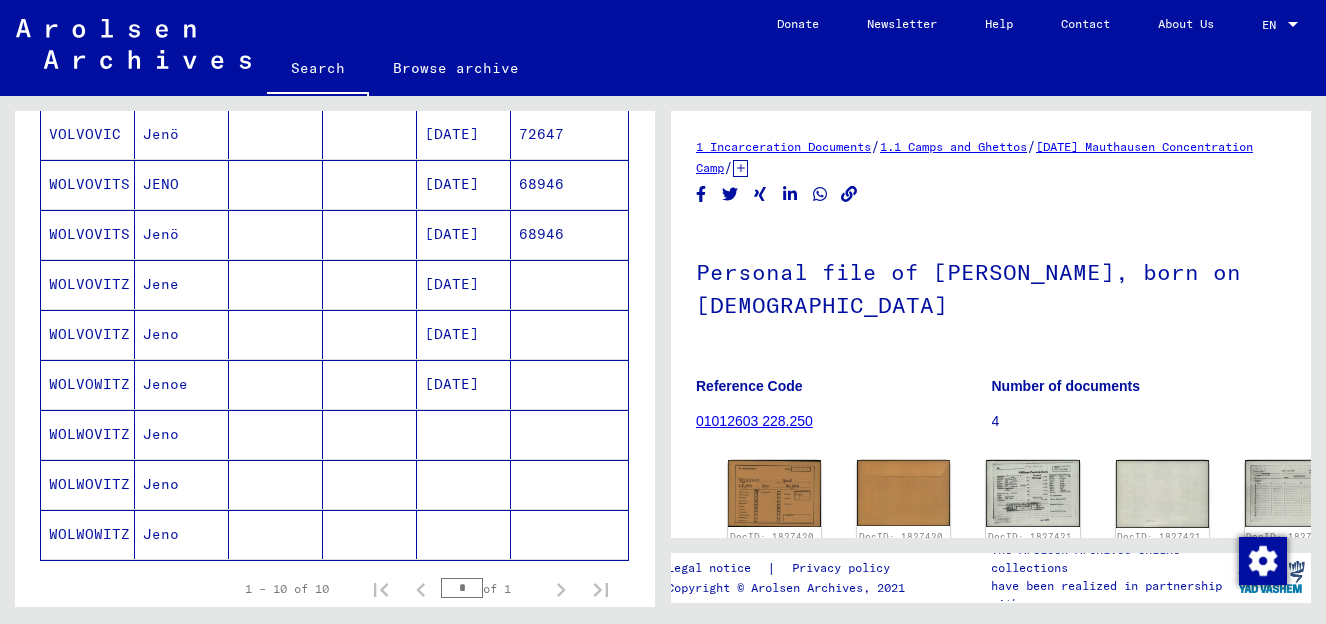 scroll, scrollTop: 340, scrollLeft: 0, axis: vertical 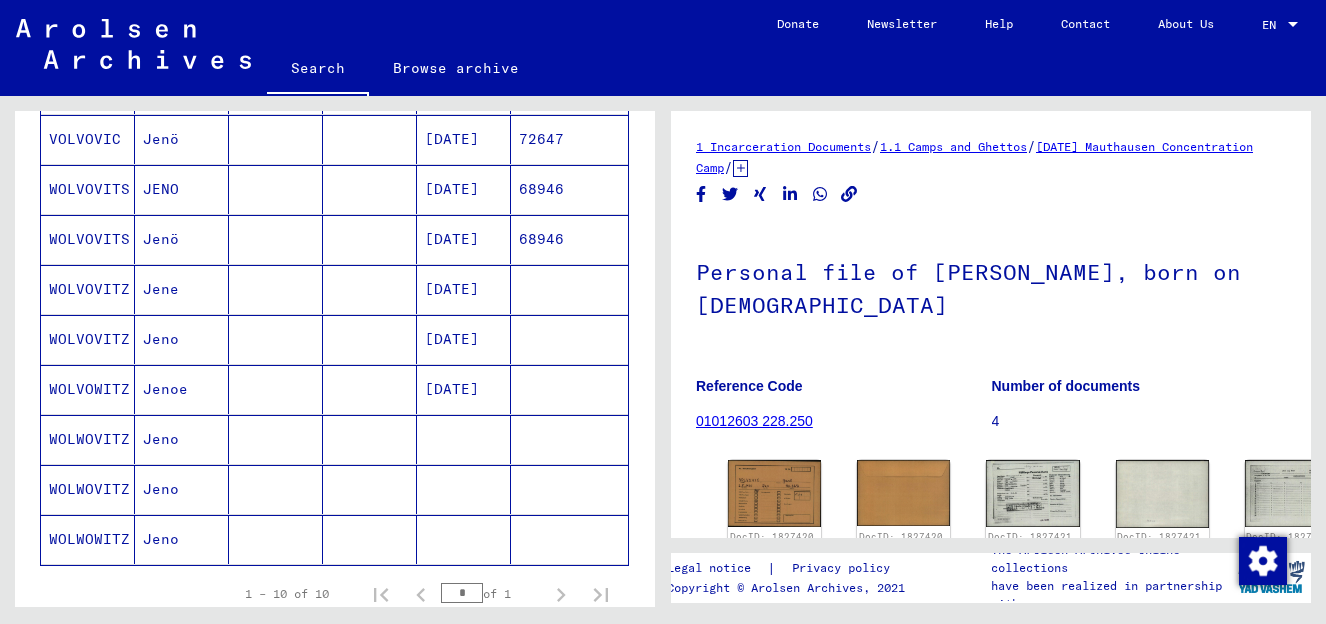 click on "JENO" at bounding box center (182, 239) 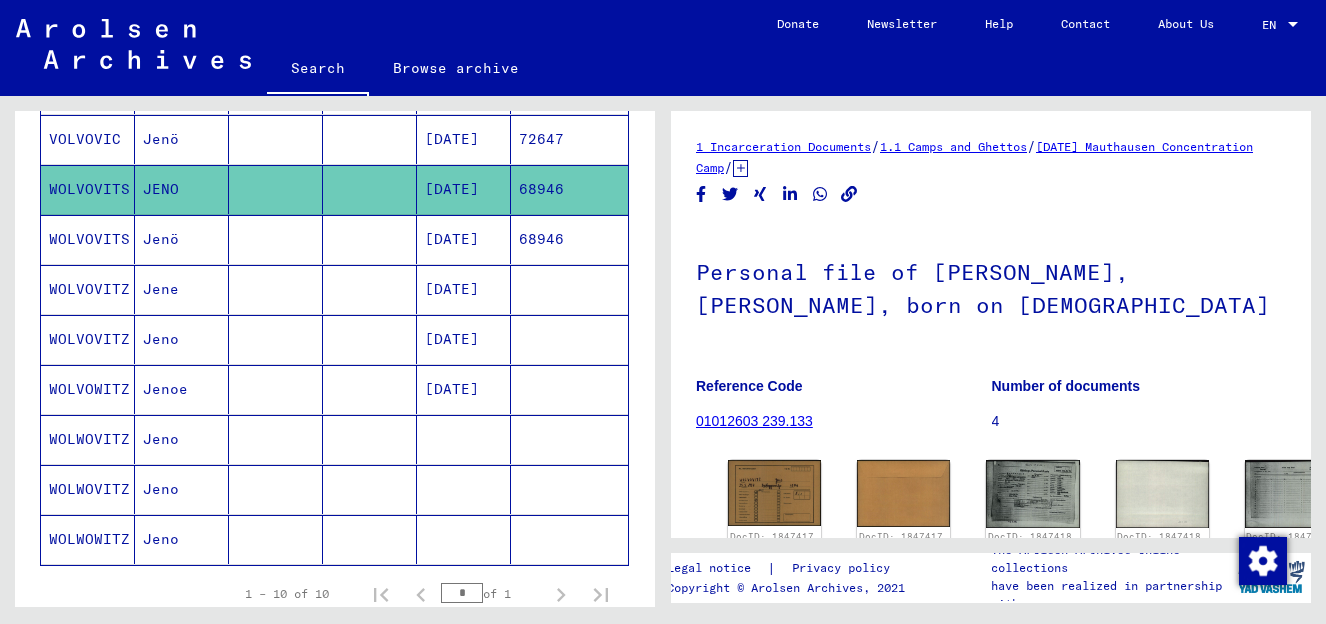 scroll, scrollTop: 0, scrollLeft: 0, axis: both 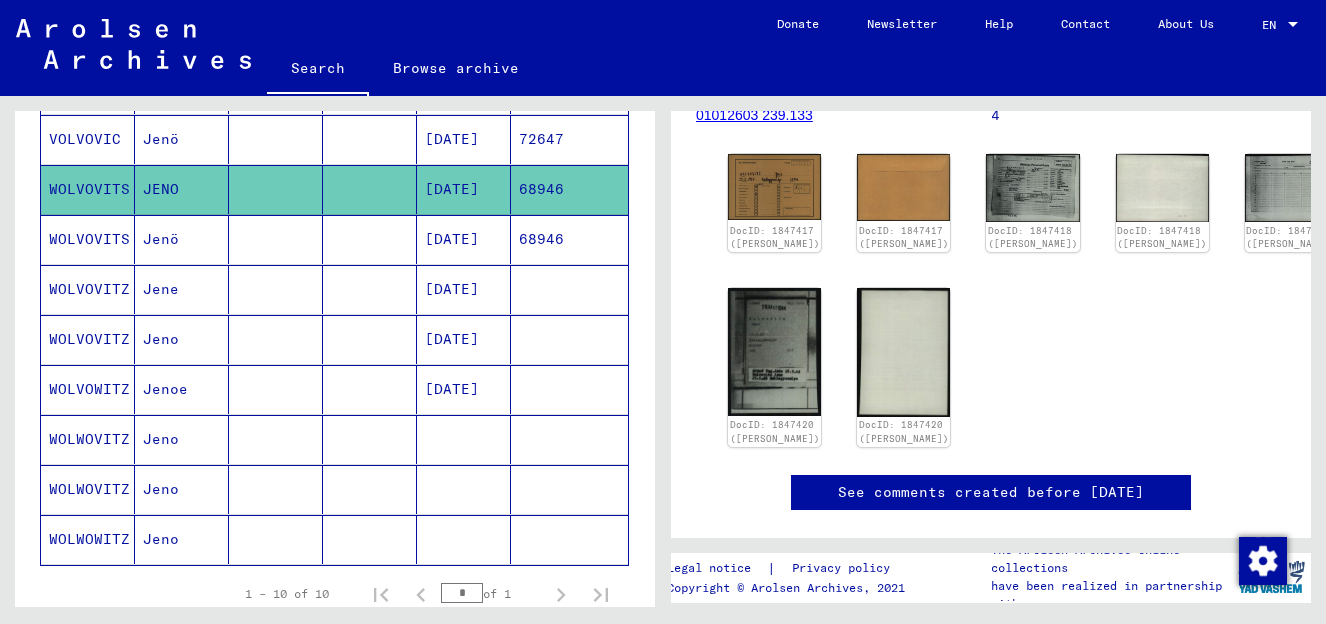 click on "Jenö" at bounding box center [182, 289] 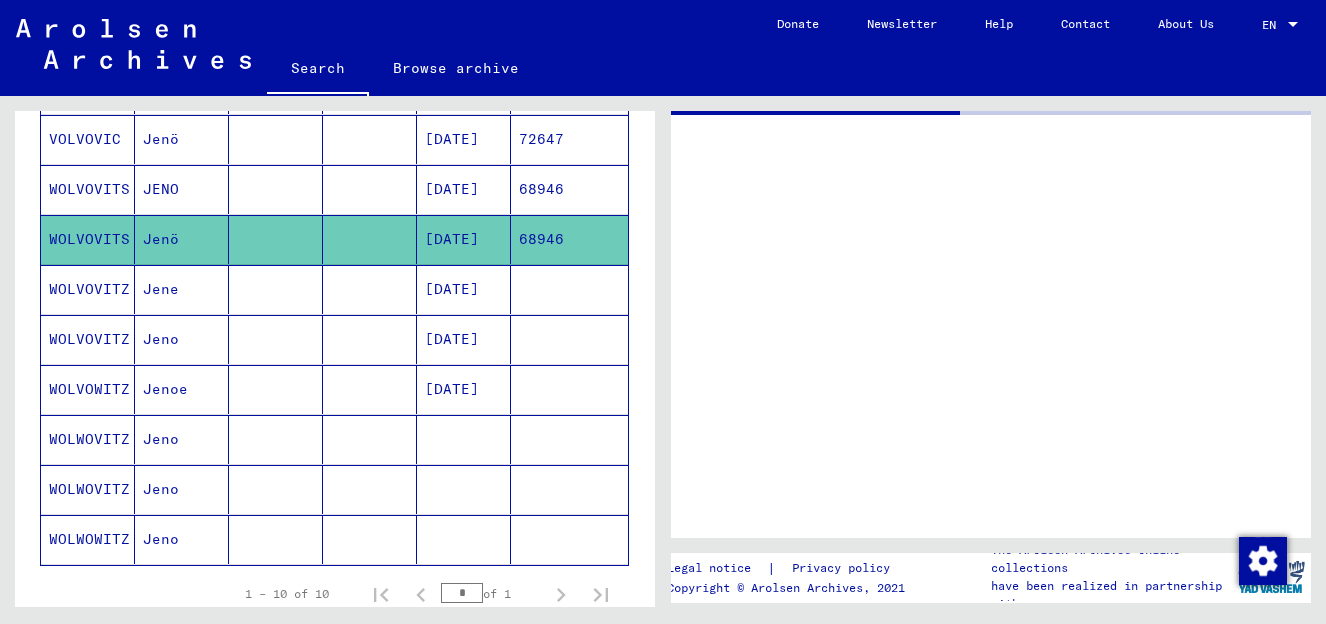 scroll, scrollTop: 0, scrollLeft: 0, axis: both 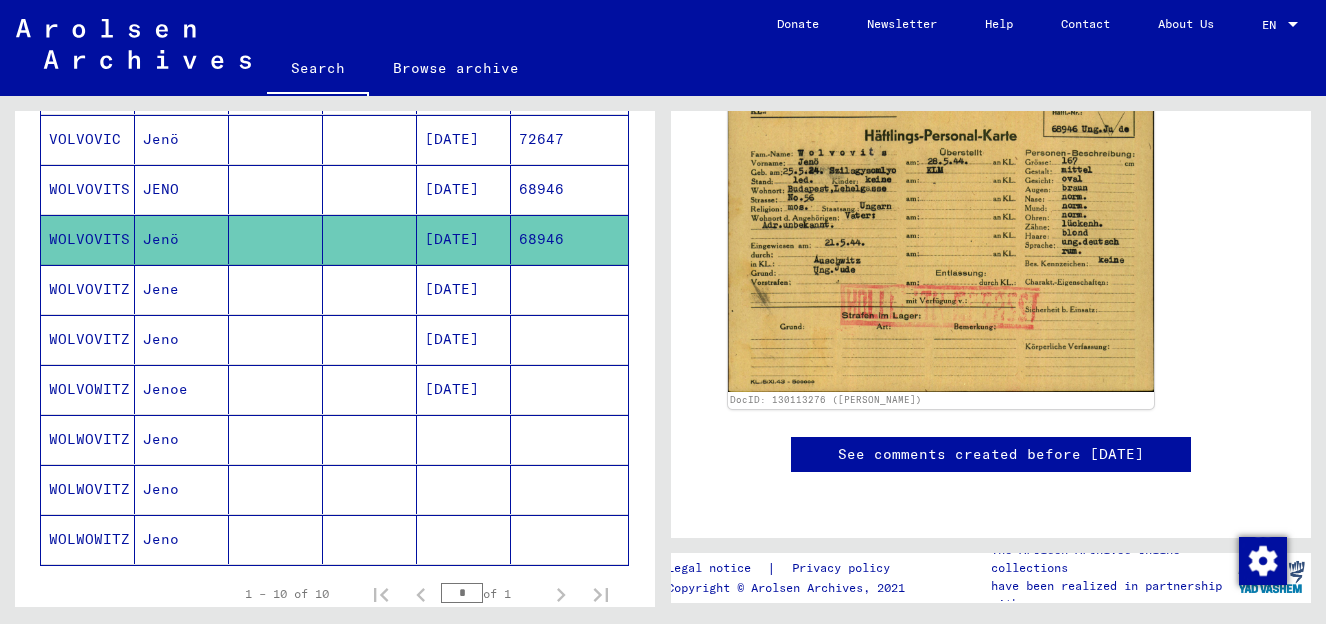 click at bounding box center [276, 339] 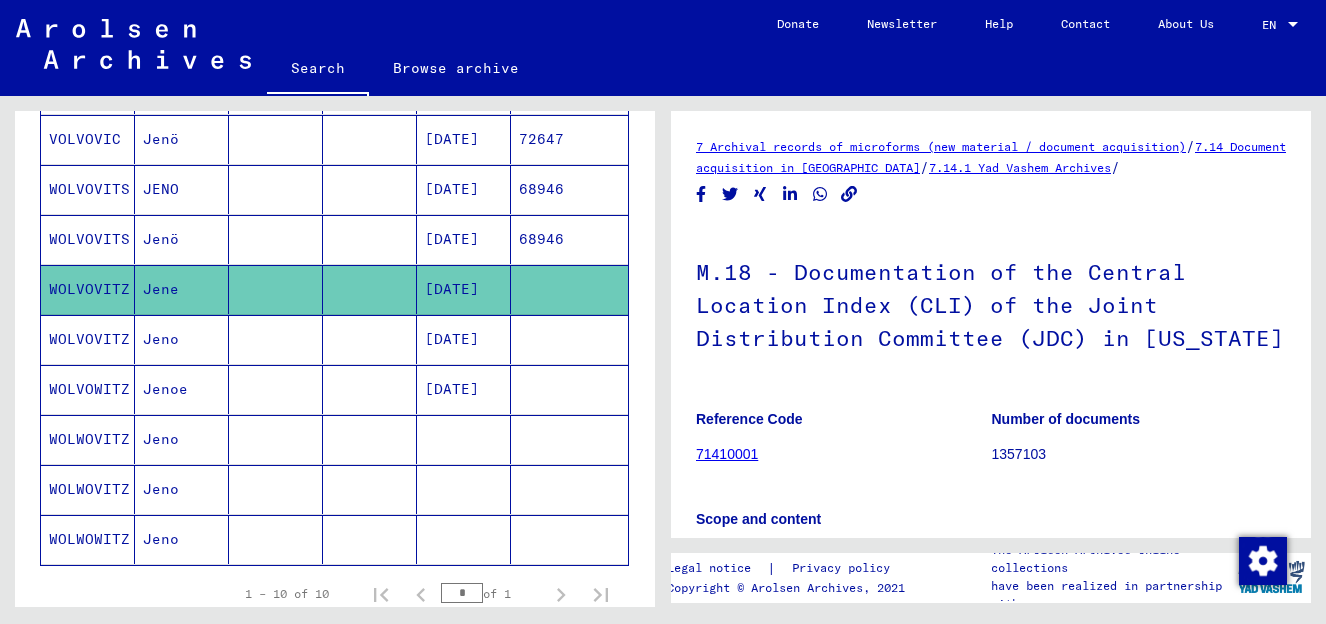 scroll, scrollTop: 0, scrollLeft: 0, axis: both 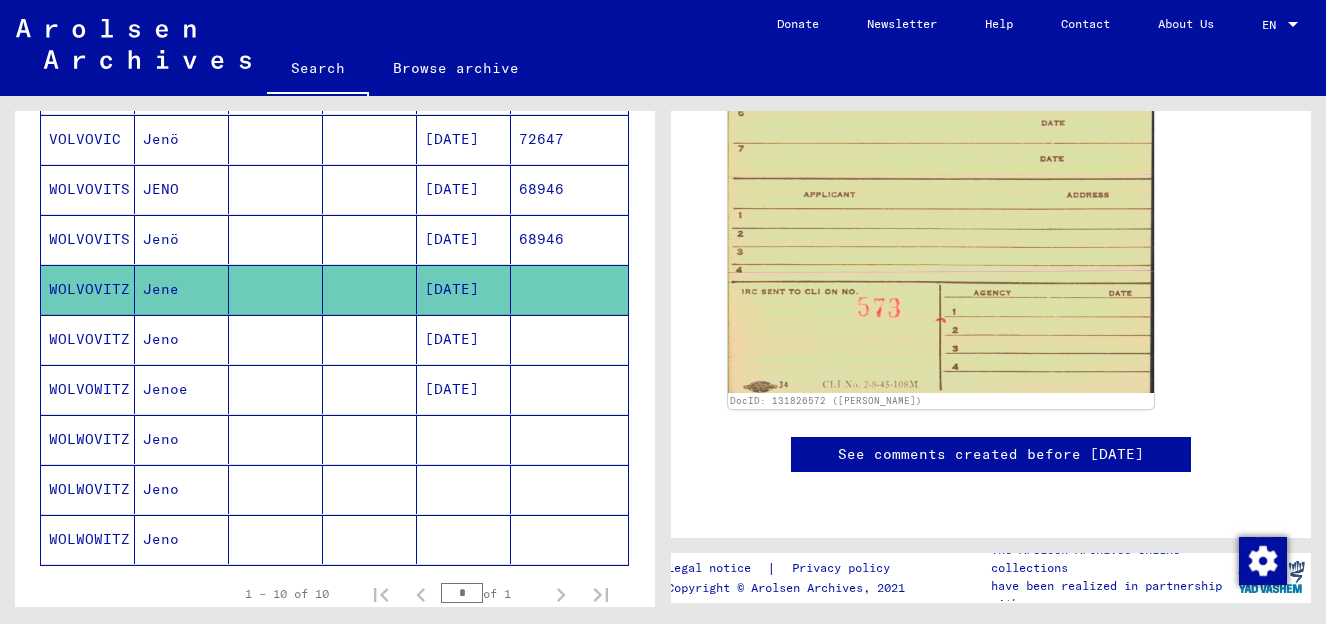 click on "Jeno" at bounding box center [182, 389] 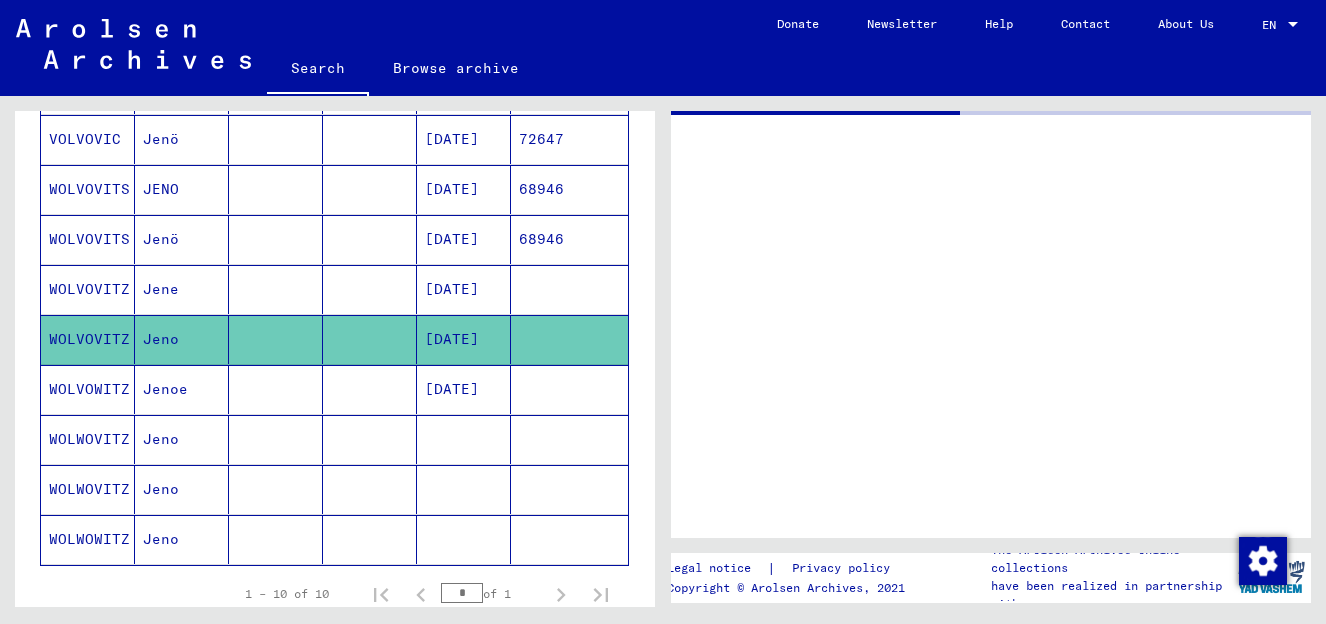 scroll, scrollTop: 0, scrollLeft: 0, axis: both 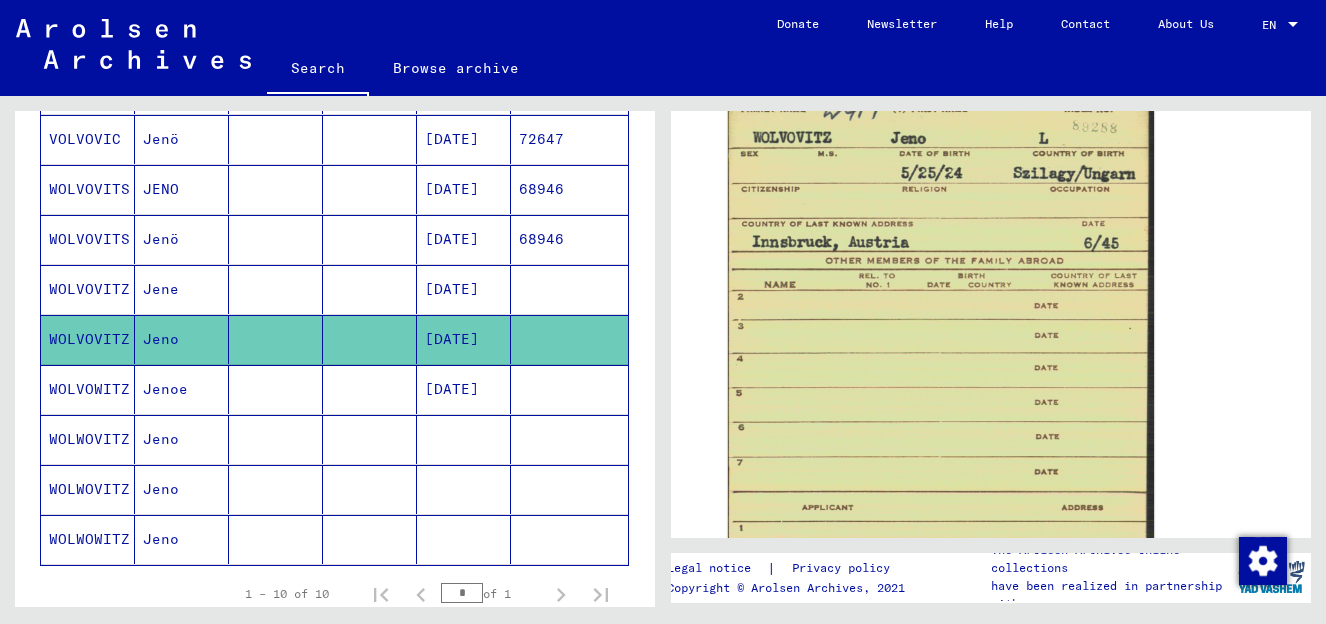 click on "Jenoe" at bounding box center [182, 439] 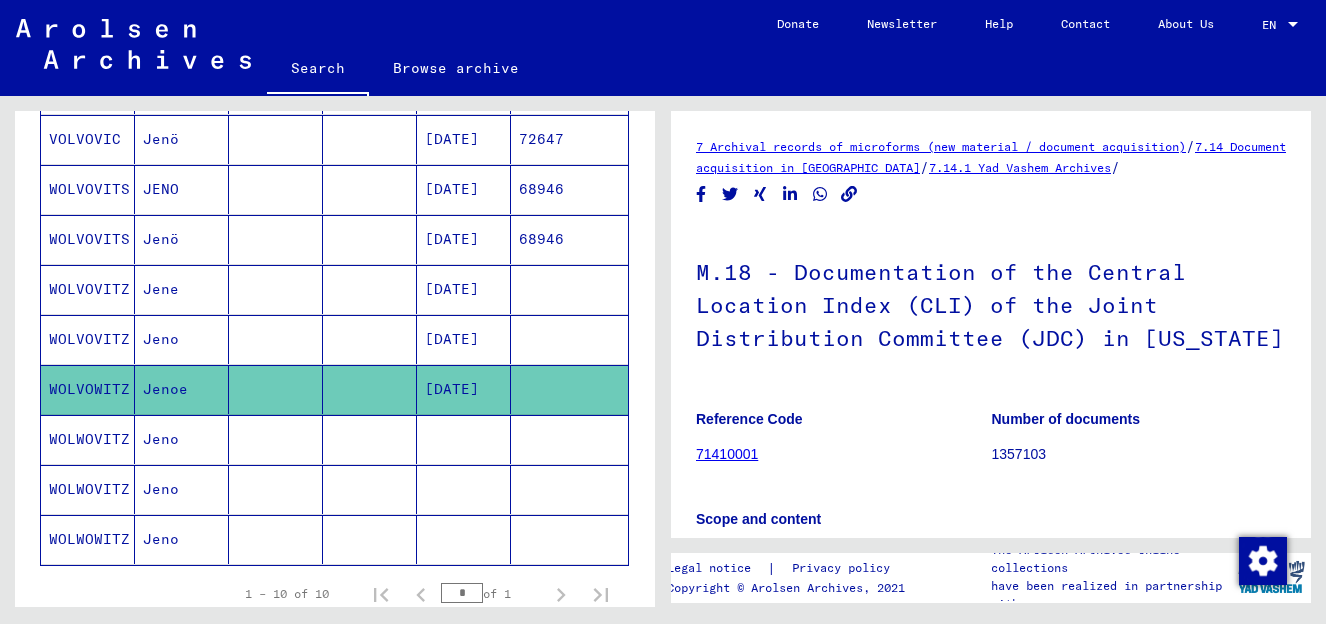 scroll, scrollTop: 0, scrollLeft: 0, axis: both 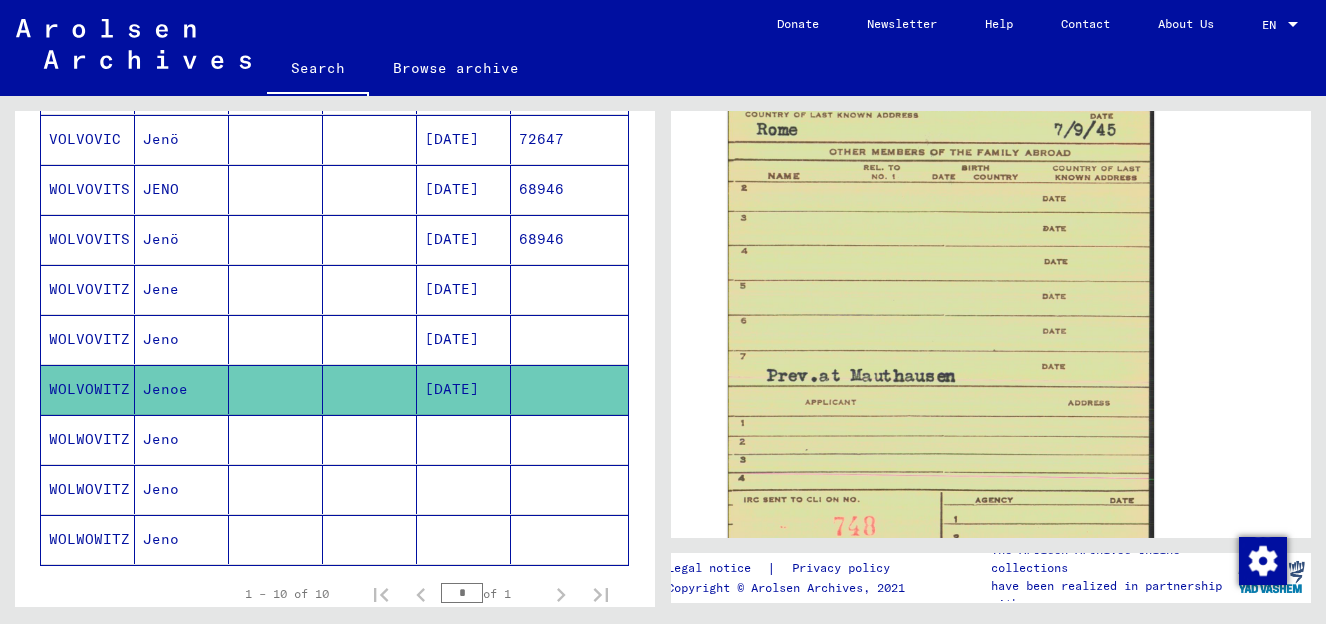 click on "Jeno" at bounding box center (182, 489) 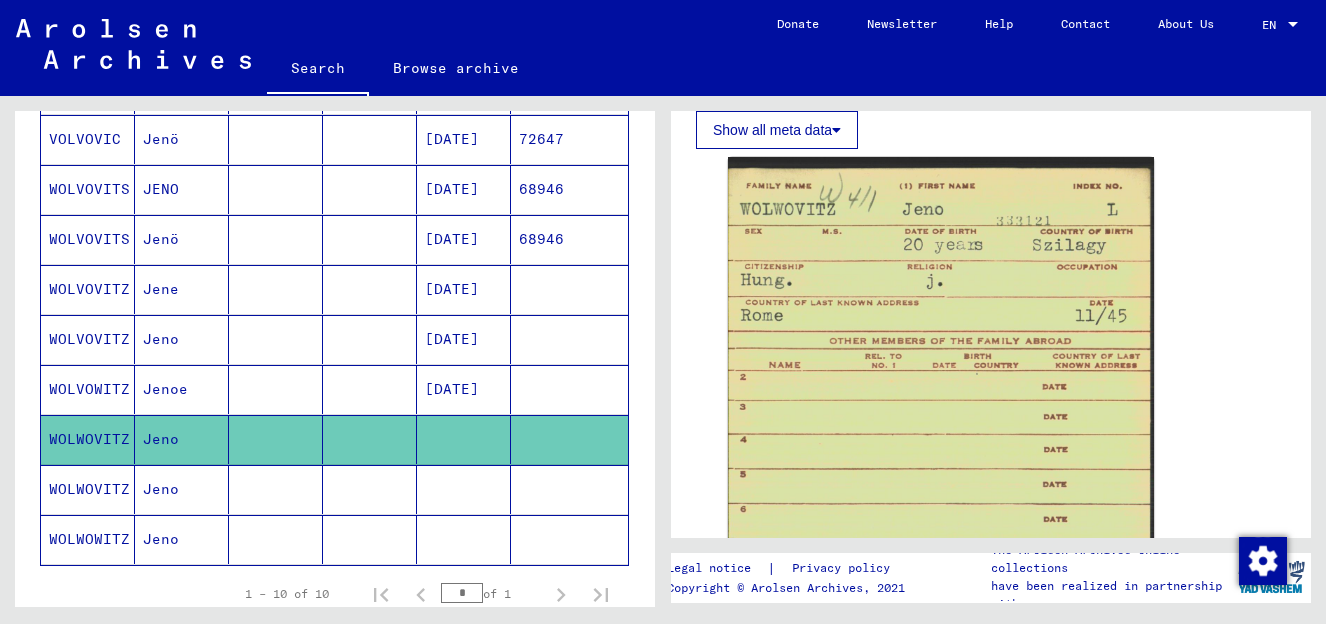click at bounding box center [276, 539] 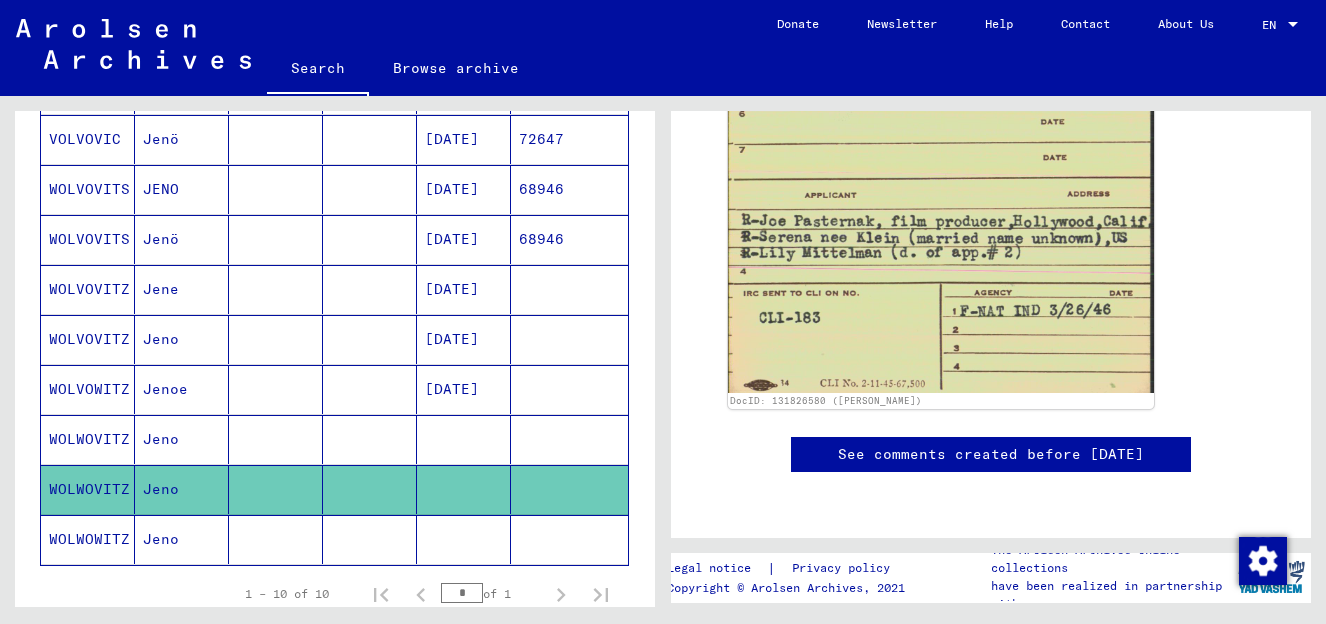 click on "Jeno" 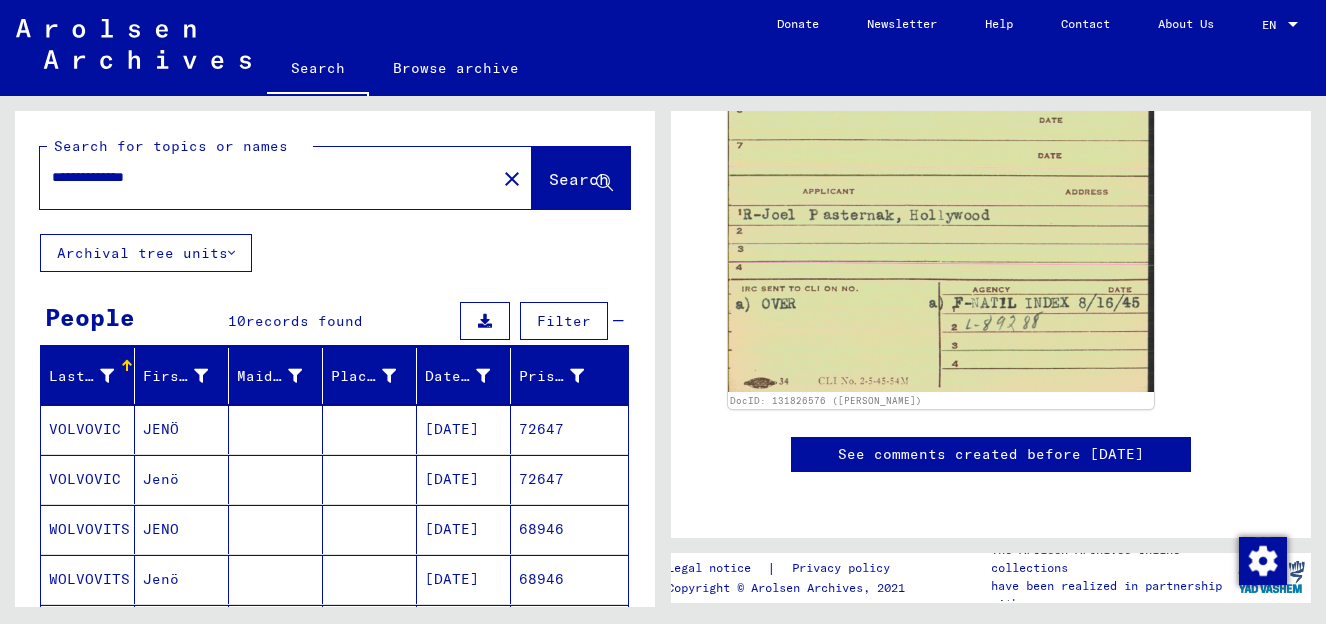 click on "**********" at bounding box center [268, 177] 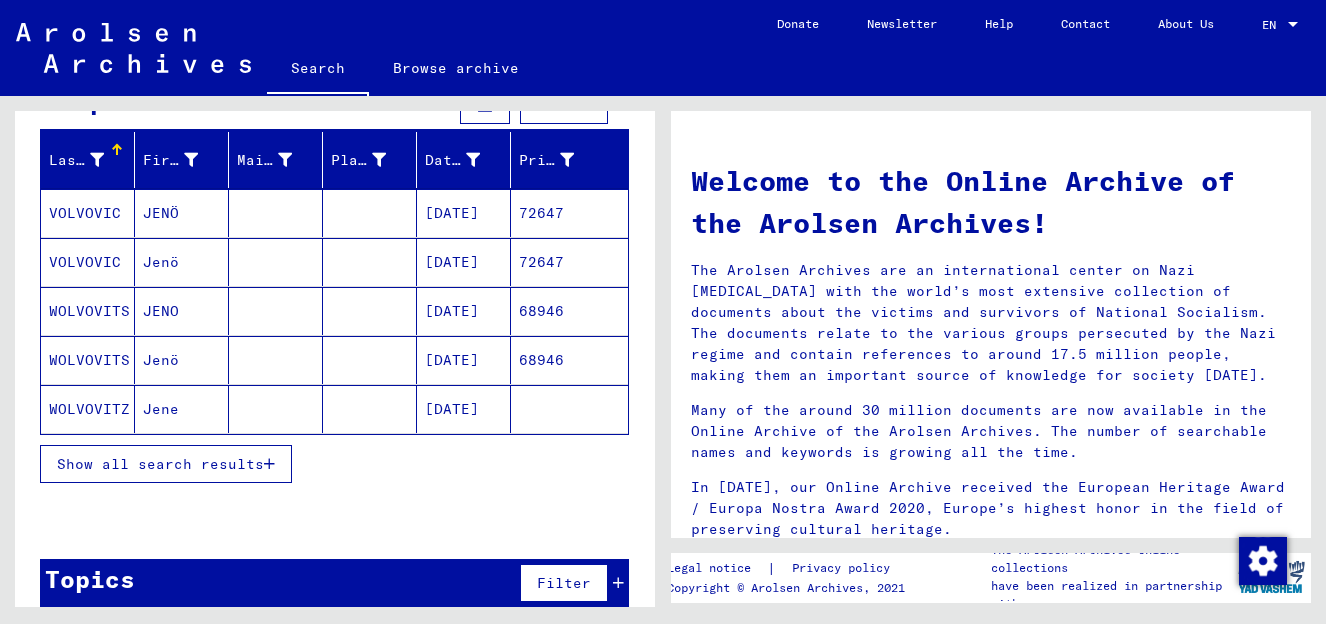 click on "Show all search results" at bounding box center (166, 464) 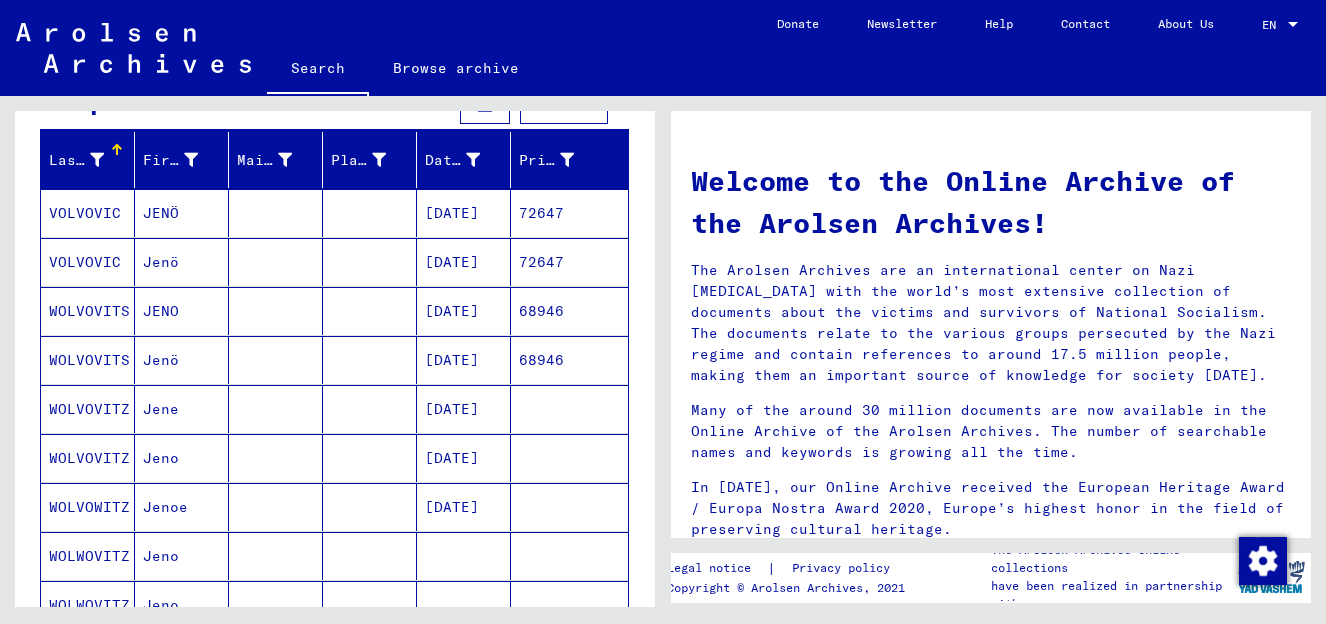 click on "JENO" at bounding box center (182, 360) 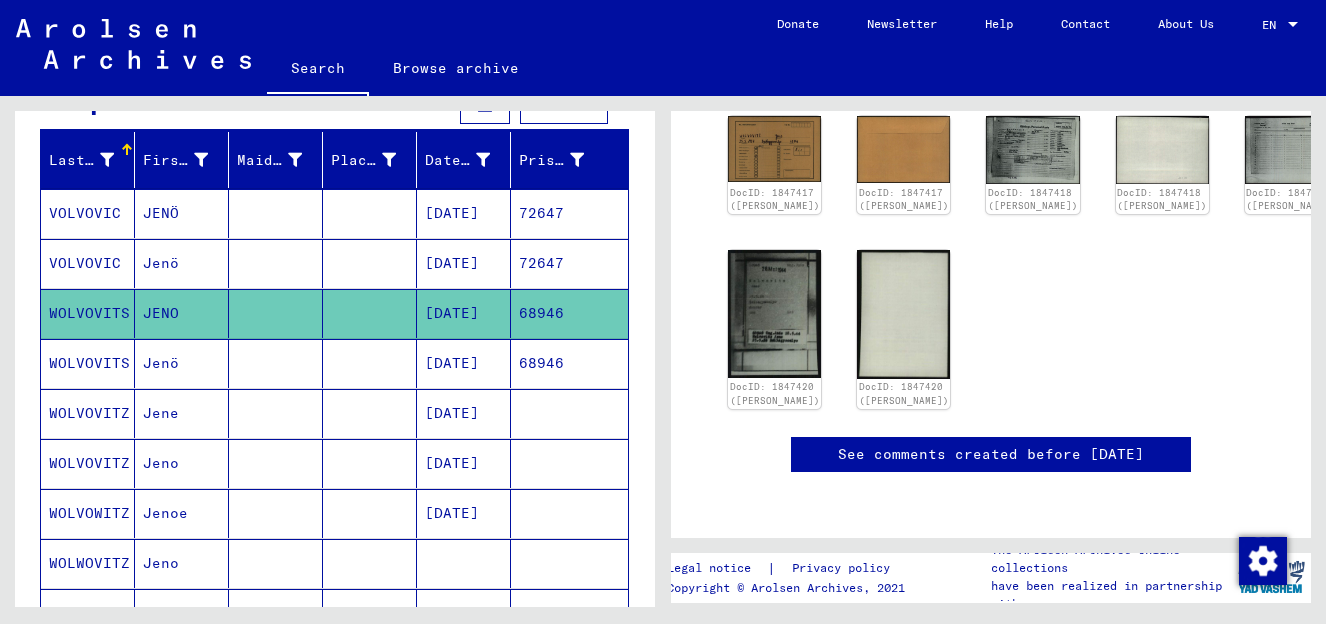 click on "Jenö" at bounding box center [182, 413] 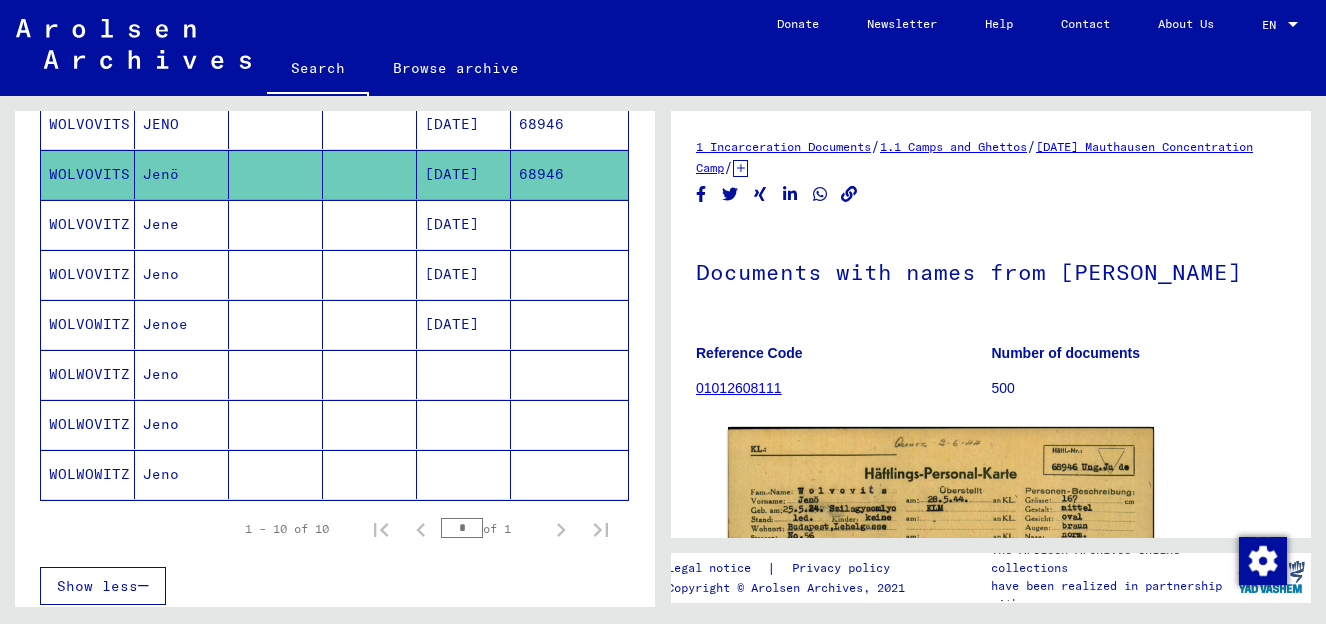 click on "Jeno" at bounding box center [182, 424] 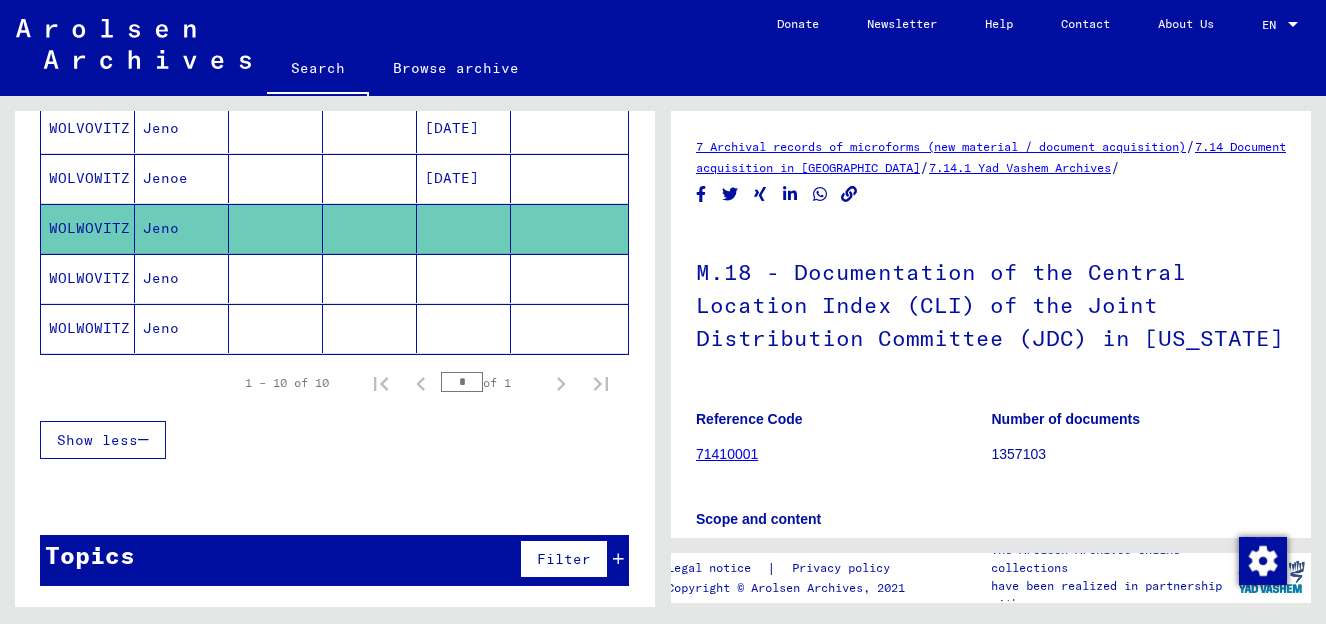 click on "Jeno" 